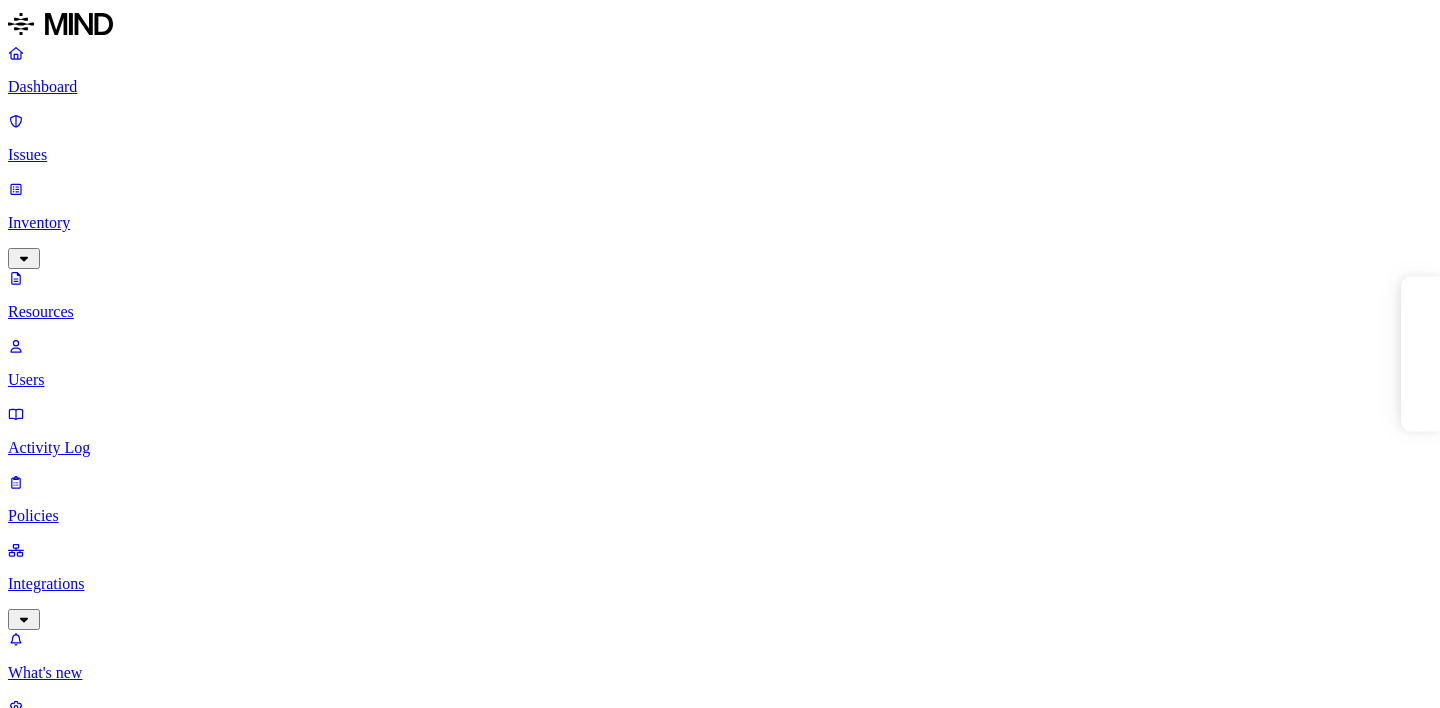 scroll, scrollTop: 0, scrollLeft: 0, axis: both 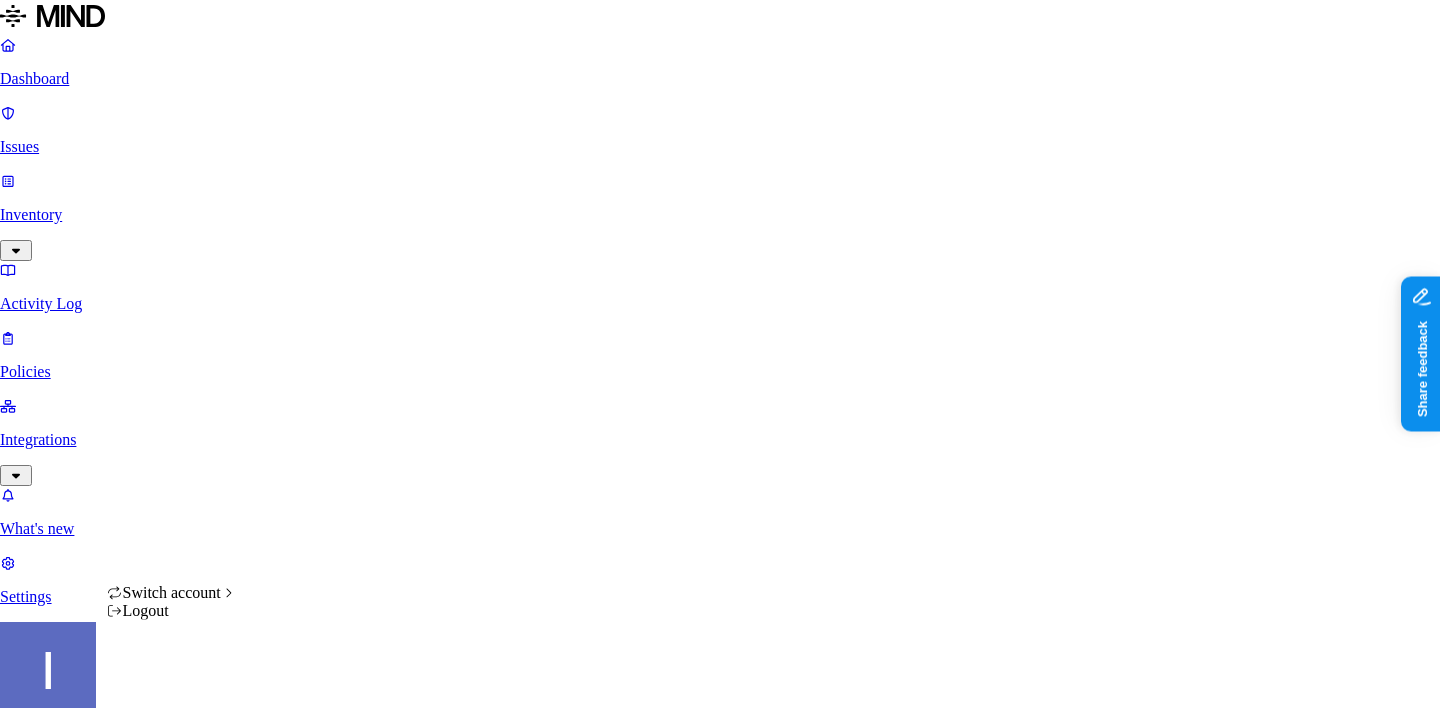 click on "Dashboard Issues Inventory Activity Log Policies Integrations What's new 1 Settings [PERSON_NAME] APTIM Dashboard 0 Discovery Detection Prevention Last update: 07:12 PM Scanned resources 3.66M Resources by integration 3.44M APTIM O365 Integration 216K [GEOGRAPHIC_DATA] FS Connector PII 718K Person Name 586K Email address 435K Phone number 381K Address 317K SSN 7.4K Date of birth 3.44K PCI 616 Credit card 614 Secrets 3.27K Password [SECURITY_DATA] AWS credentials 73 Encryption Key 73 OpenAI API Key 17 GCP credentials 3 Azure credentials 1 Other 66.3K Source code 65.4K CUI 829 Top resources with sensitive data Resource Sensitive records Owner Last access Store Support Contacts - FACILITIES FOLKS.xlsx Email address 5000 Person Name 492 Address 5000 Phone number 5000 [PERSON_NAME] [DATE] 08:37 PM Accounts Contacts and Leads and Contacts.xlsx Email address 5000 Person Name 709 Address 5000 Phone number 2490 [PERSON_NAME] Past SEE Customers.csv Email address 5000 Individual Taxpayer Identification 2 Person Name 197" at bounding box center (720, 1582) 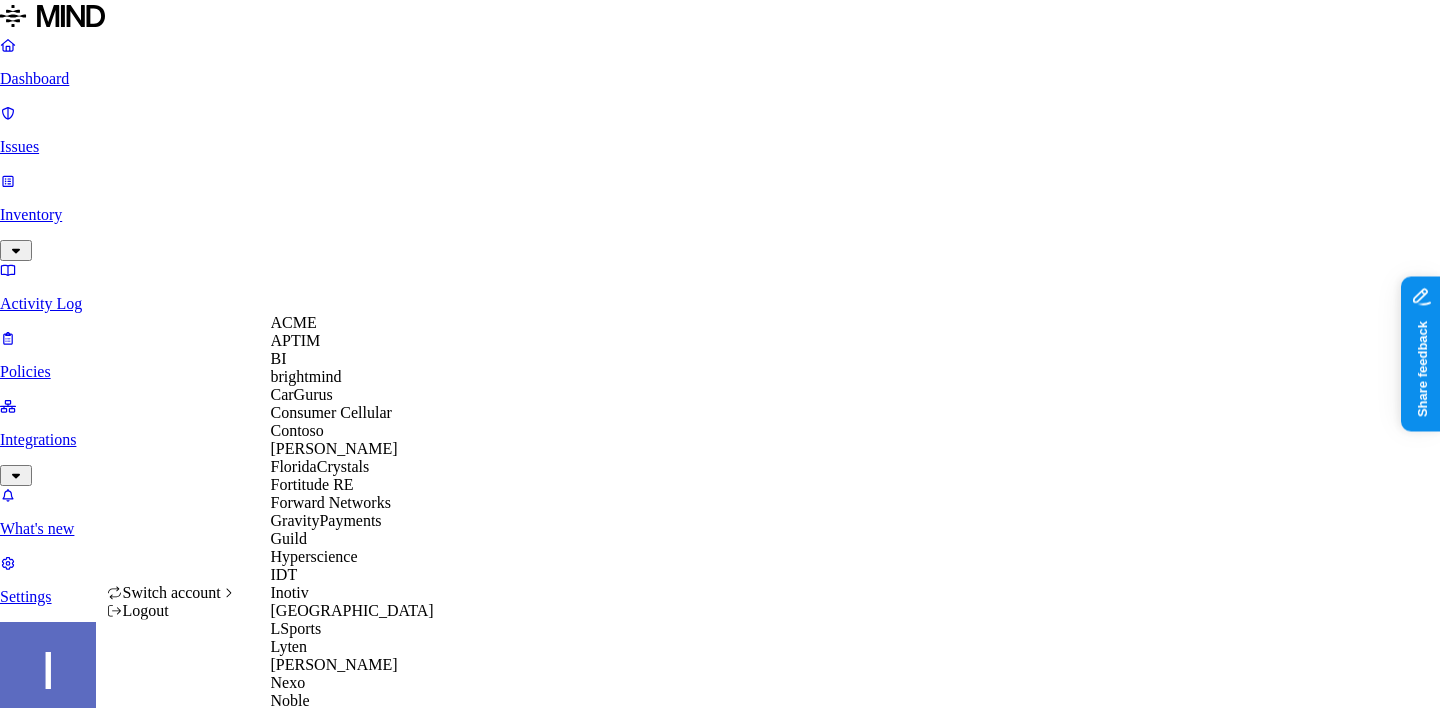 scroll, scrollTop: 916, scrollLeft: 0, axis: vertical 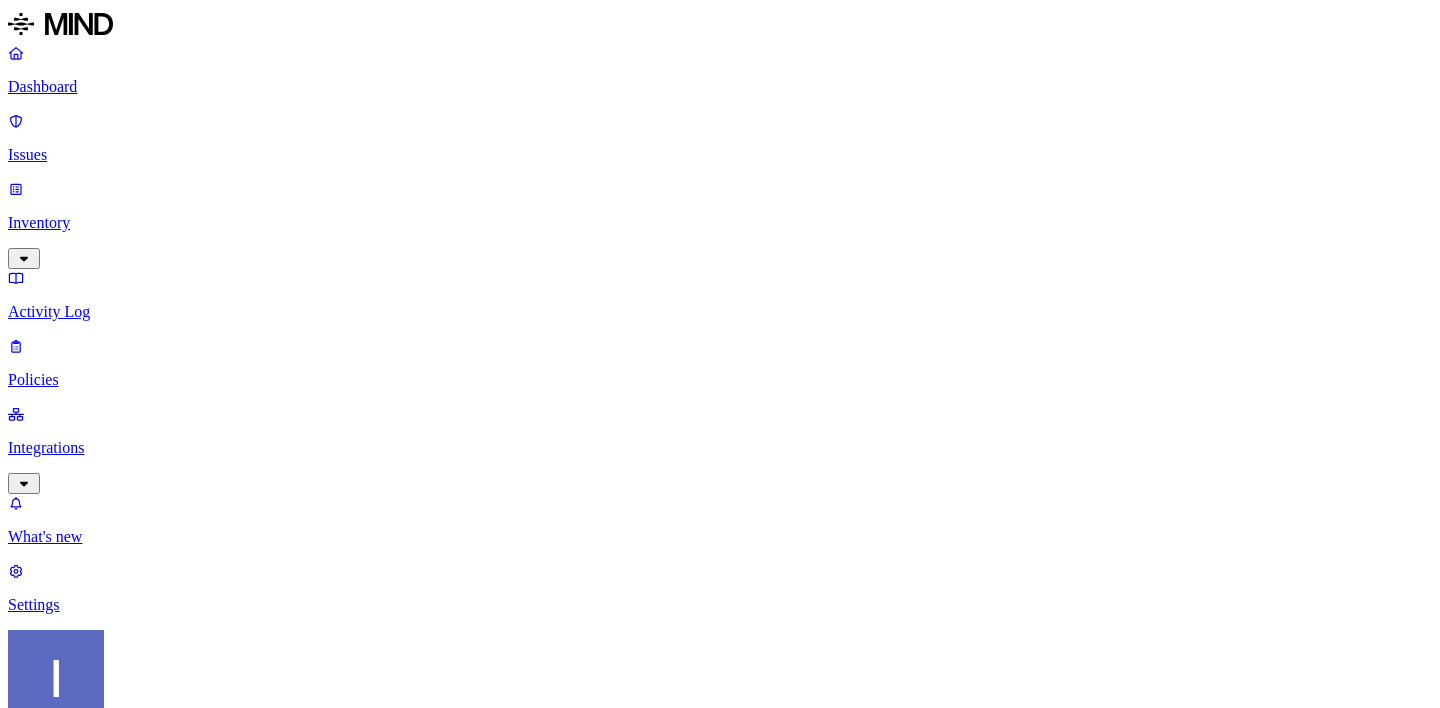 click on "Activity Log" at bounding box center [720, 312] 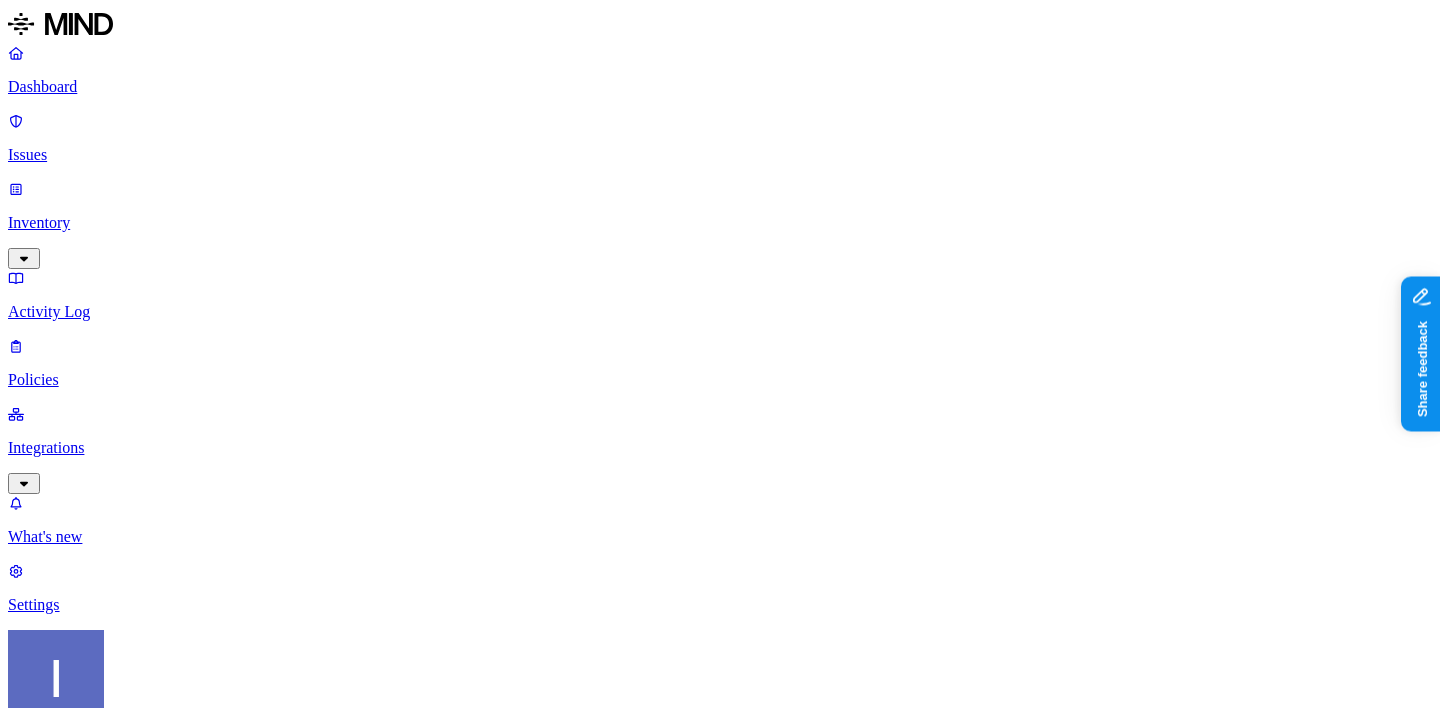 scroll, scrollTop: 0, scrollLeft: 0, axis: both 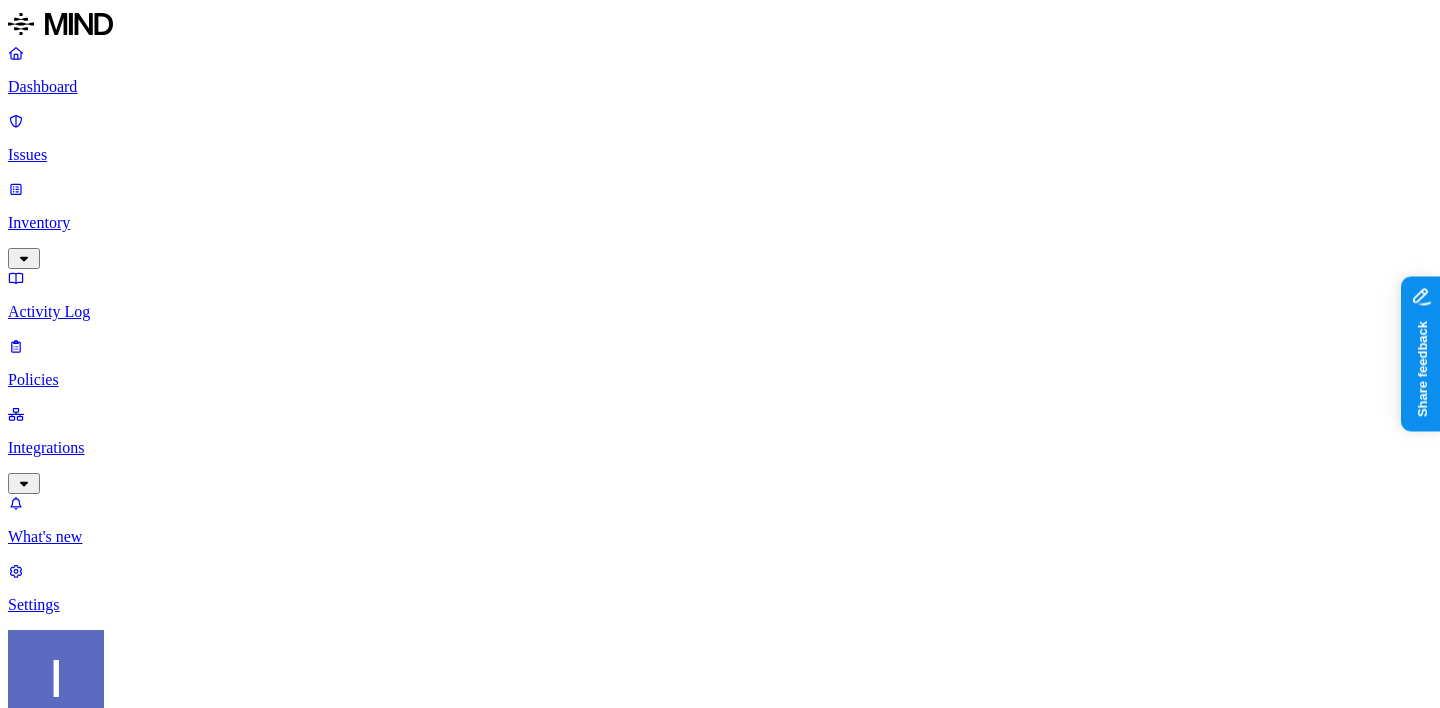 click at bounding box center (96, 912) 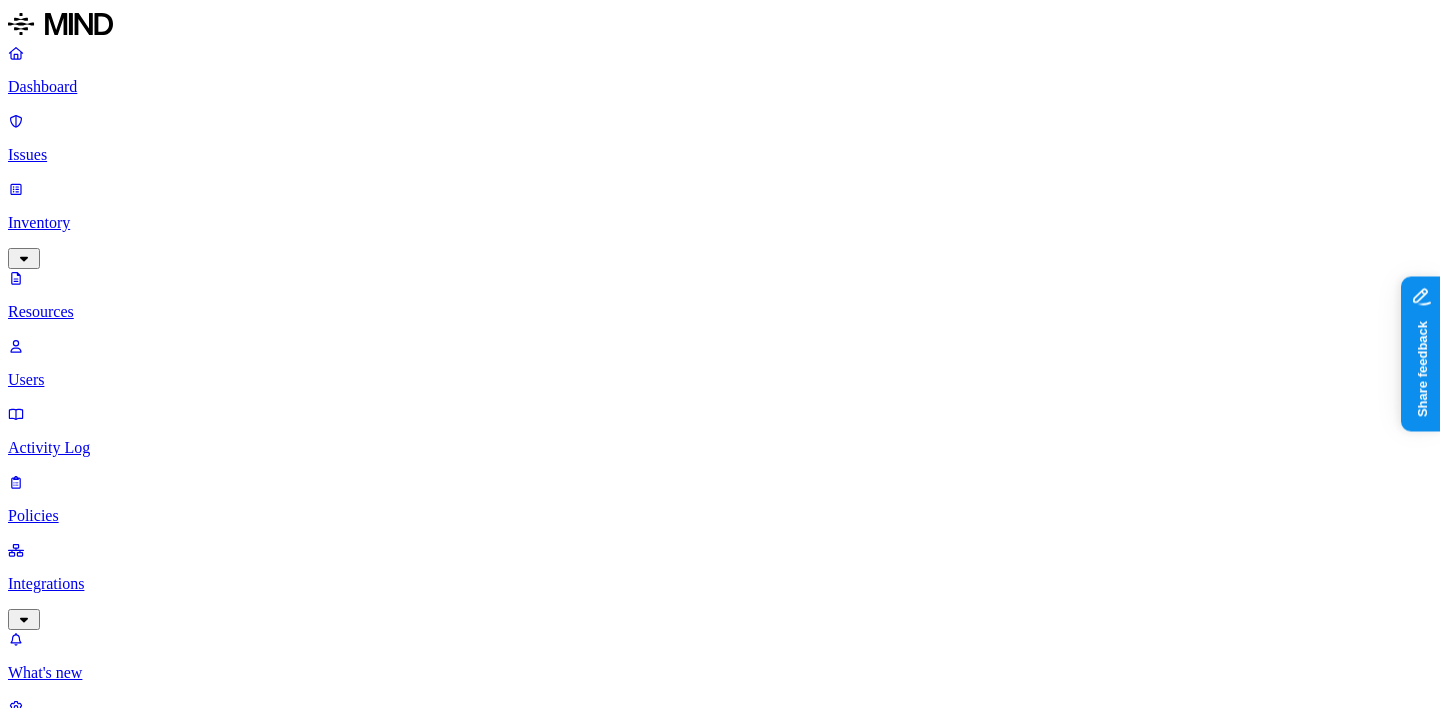 click on "Resources" at bounding box center [720, 295] 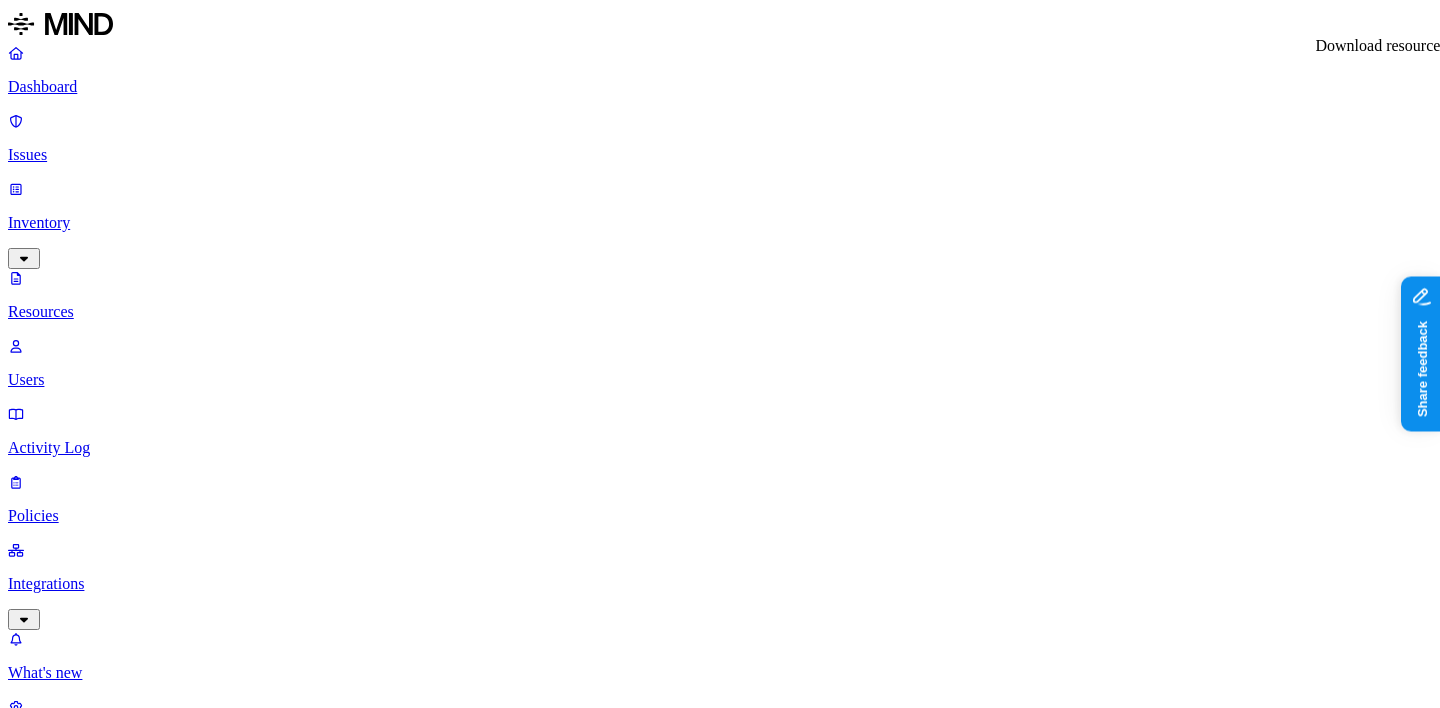 click 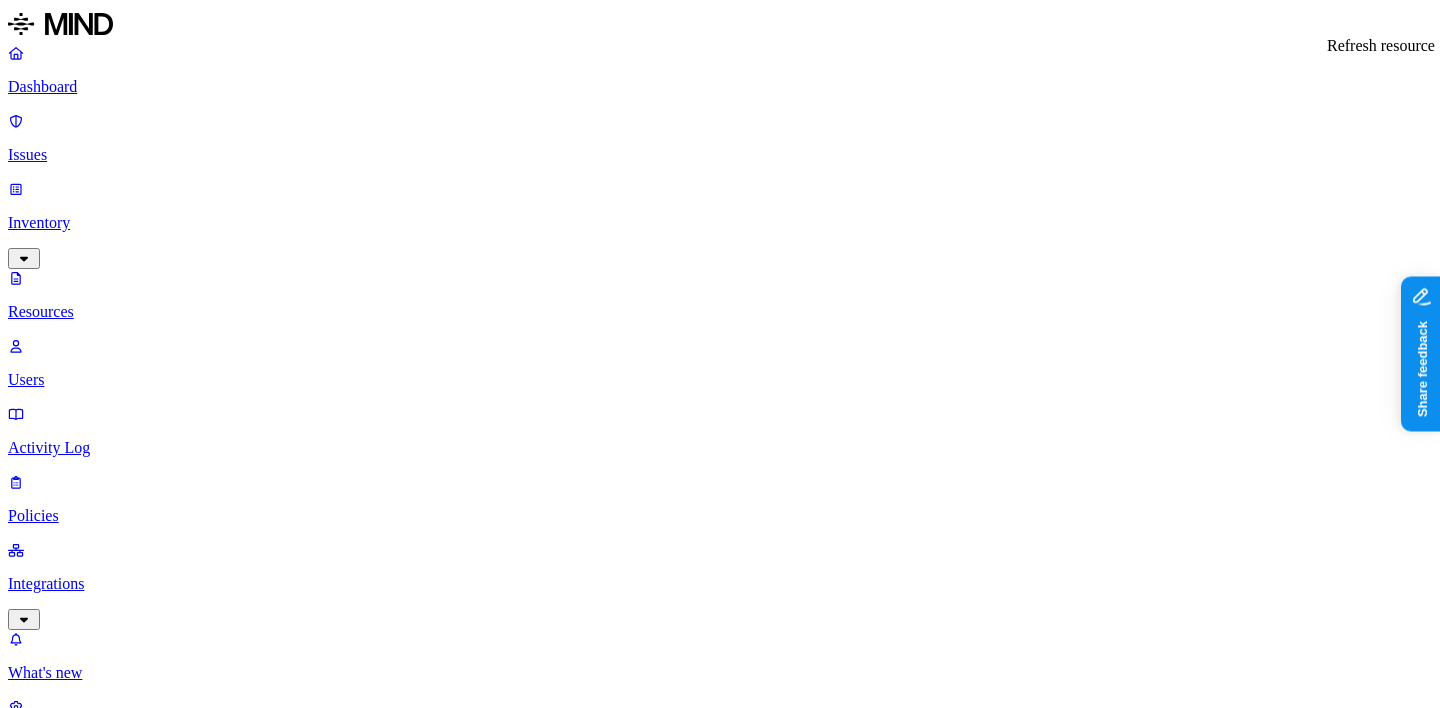 click 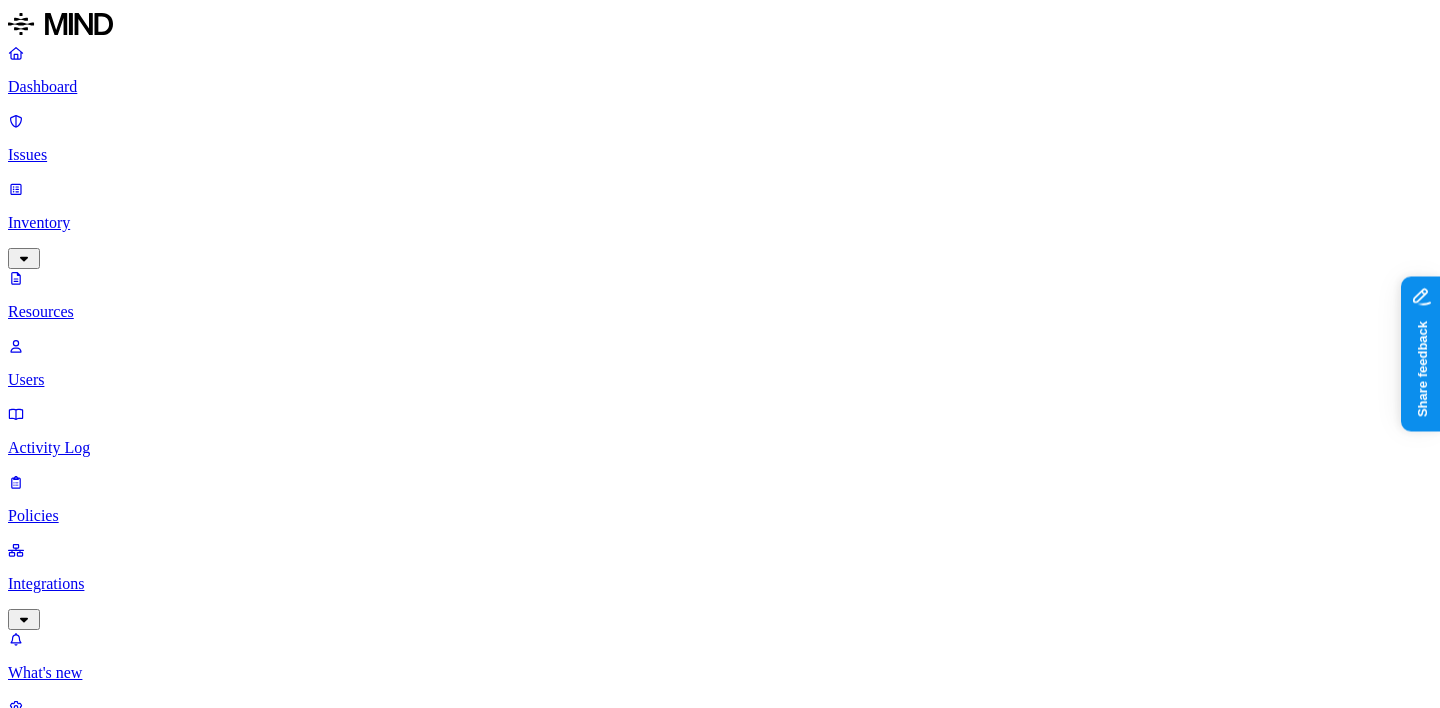 click on "AA aariyapadi@plaid.com Ashwin Ariyapadi Internal – – AR aramesh@plaid.com Ashwin Ramesh Internal PlatSec 25" at bounding box center (532, 1304) 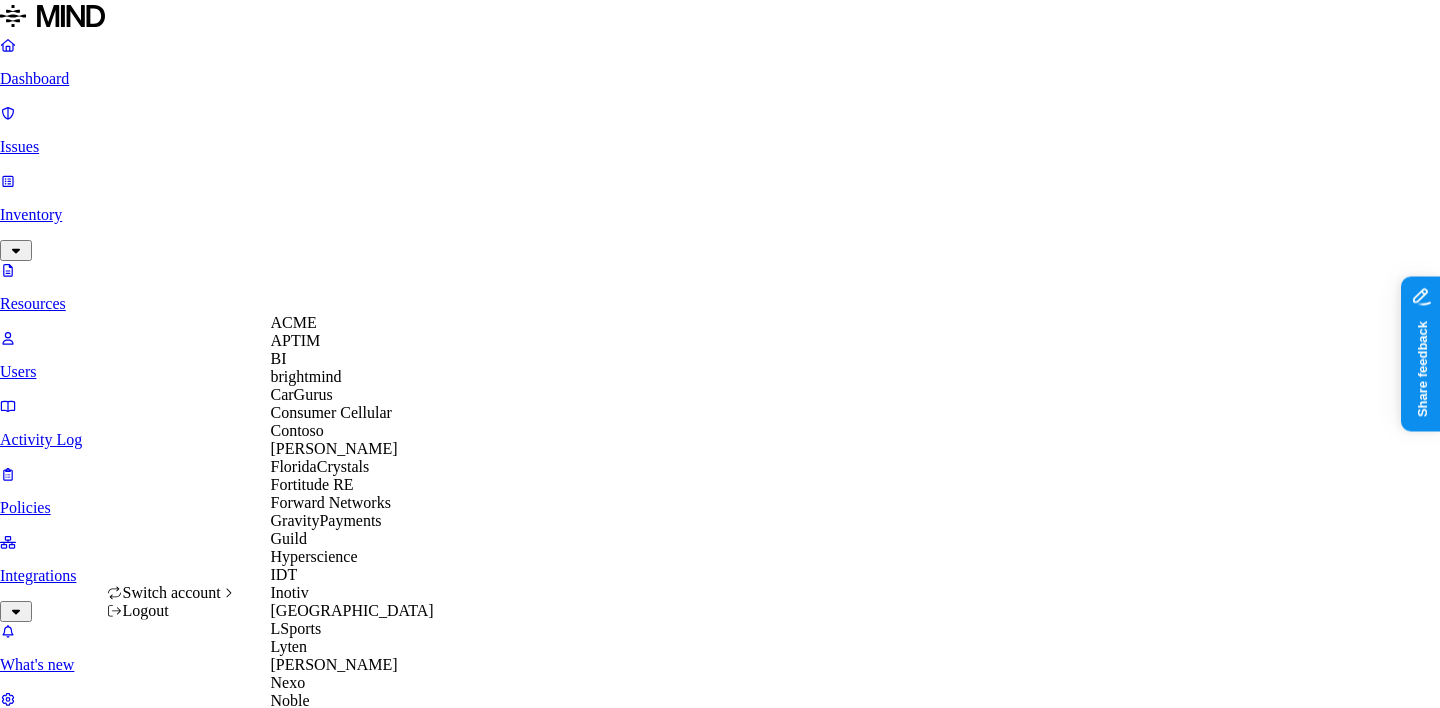 scroll, scrollTop: 0, scrollLeft: 0, axis: both 